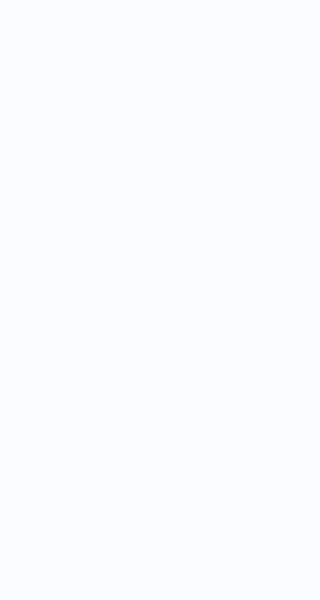 scroll, scrollTop: 0, scrollLeft: 0, axis: both 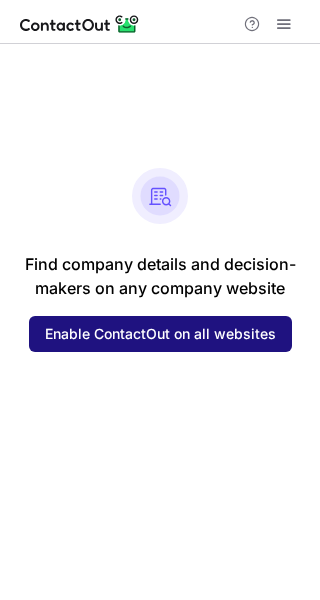 click on "Enable ContactOut on all websites" at bounding box center [160, 334] 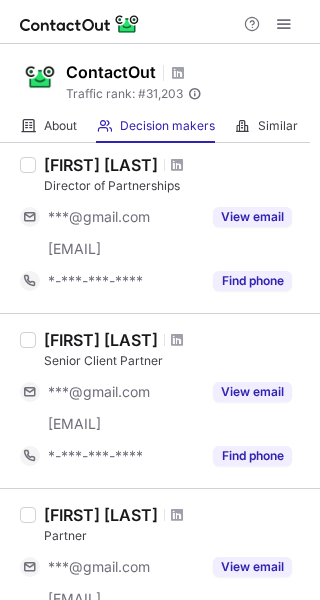 scroll, scrollTop: 506, scrollLeft: 0, axis: vertical 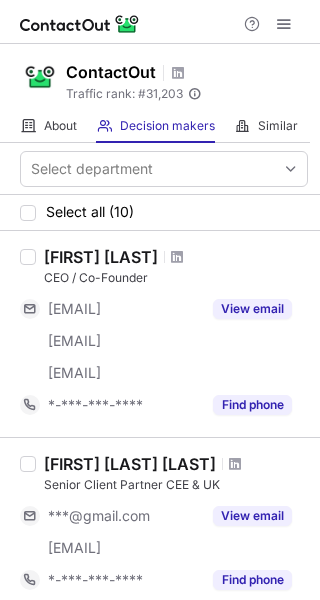 drag, startPoint x: 35, startPoint y: 276, endPoint x: 169, endPoint y: 279, distance: 134.03358 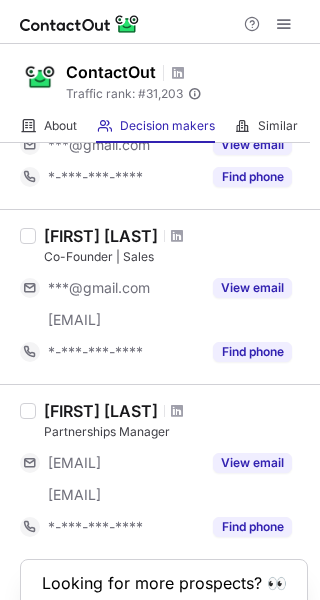 scroll, scrollTop: 1424, scrollLeft: 0, axis: vertical 